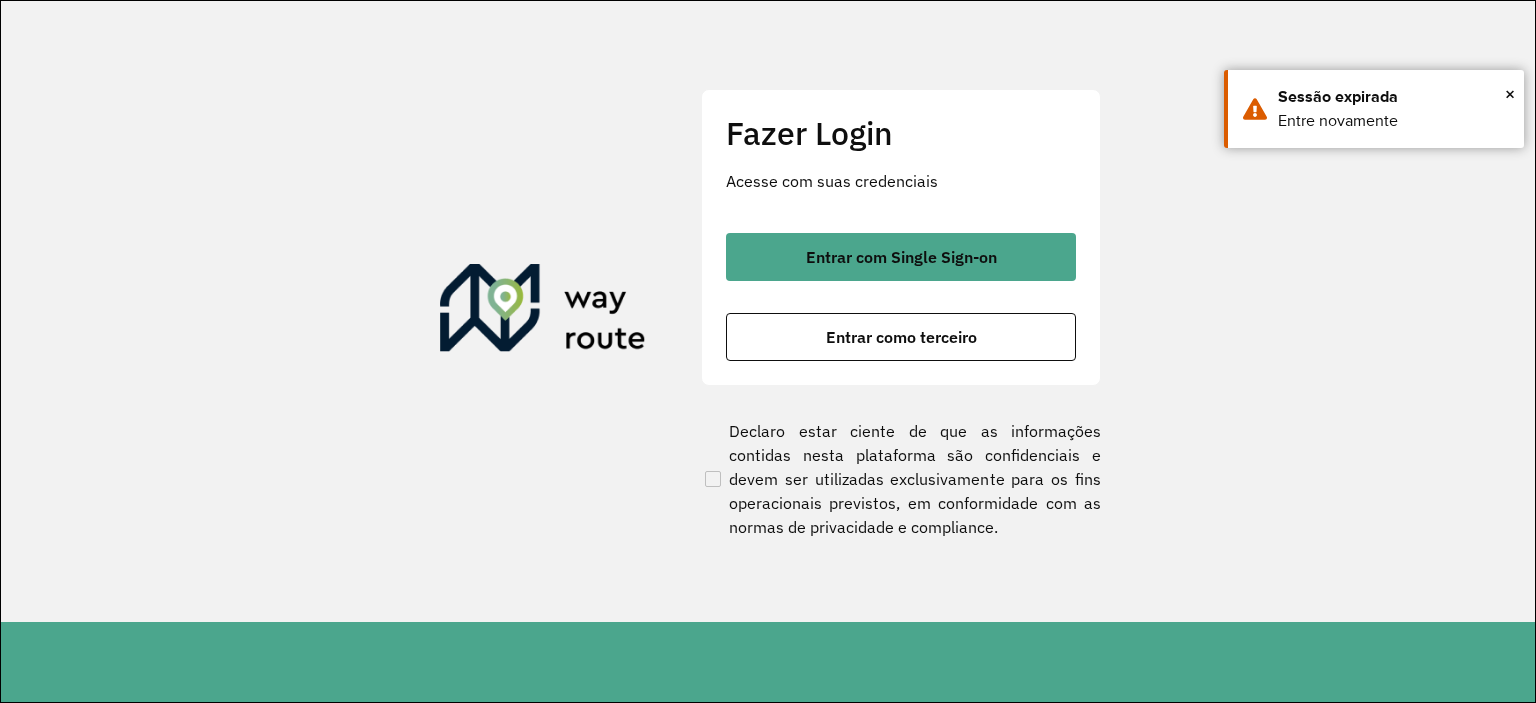 scroll, scrollTop: 0, scrollLeft: 0, axis: both 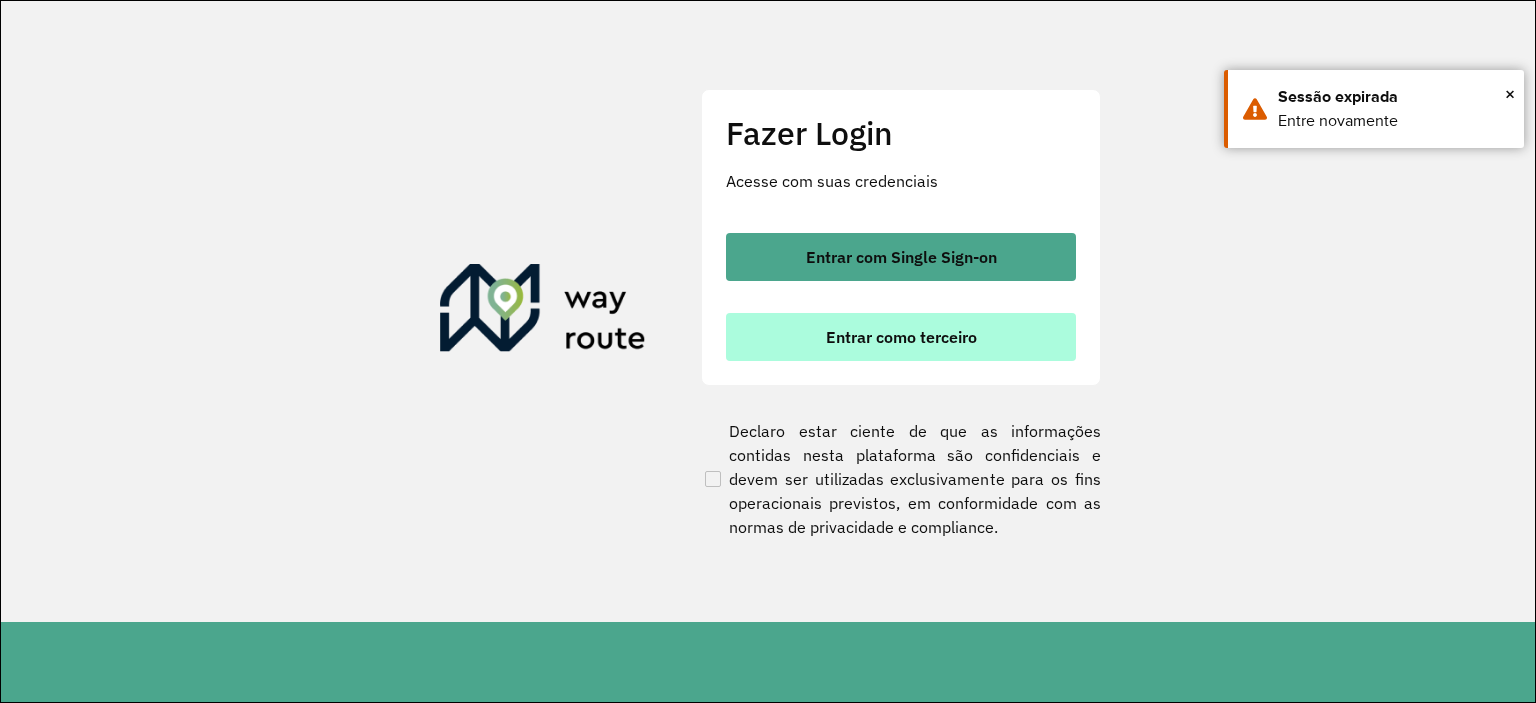click on "Entrar como terceiro" at bounding box center [901, 337] 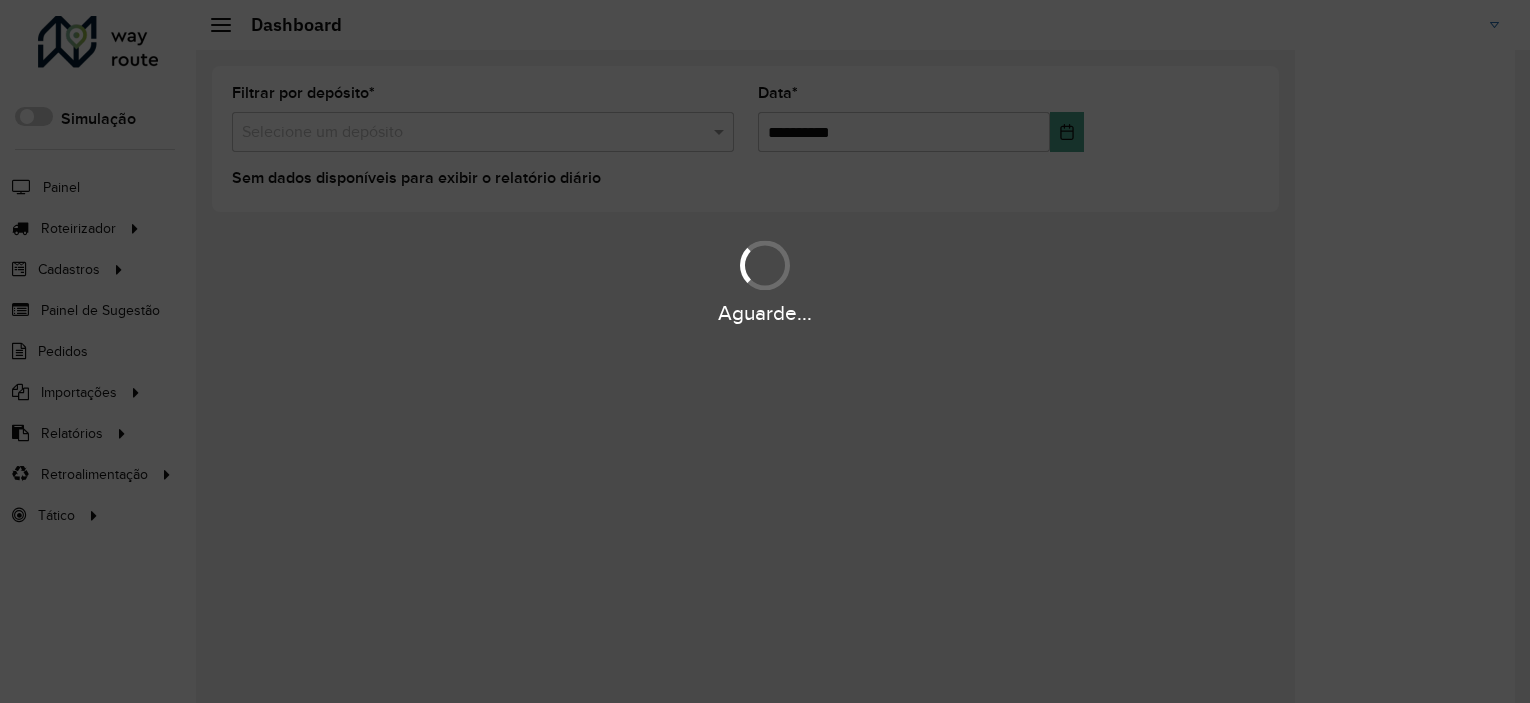 scroll, scrollTop: 0, scrollLeft: 0, axis: both 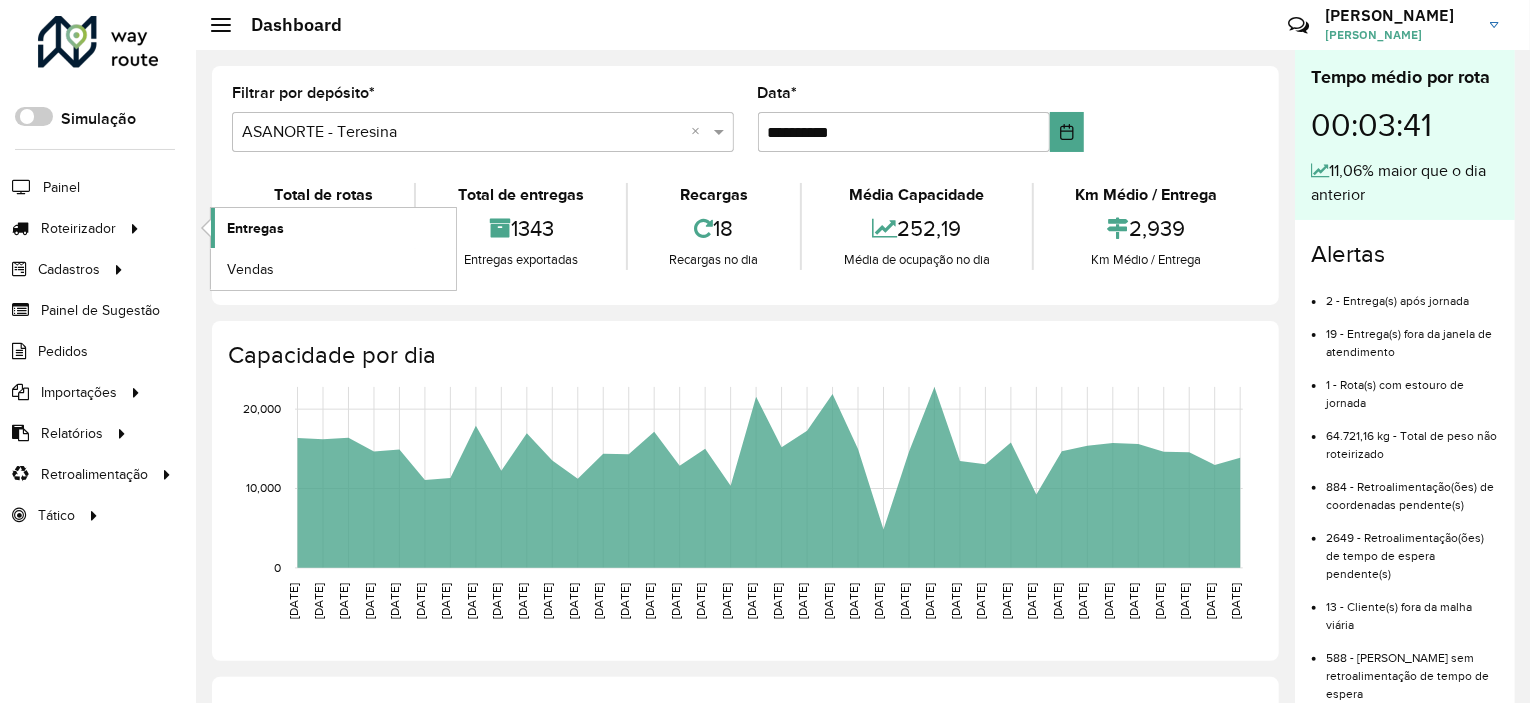 click on "Entregas" 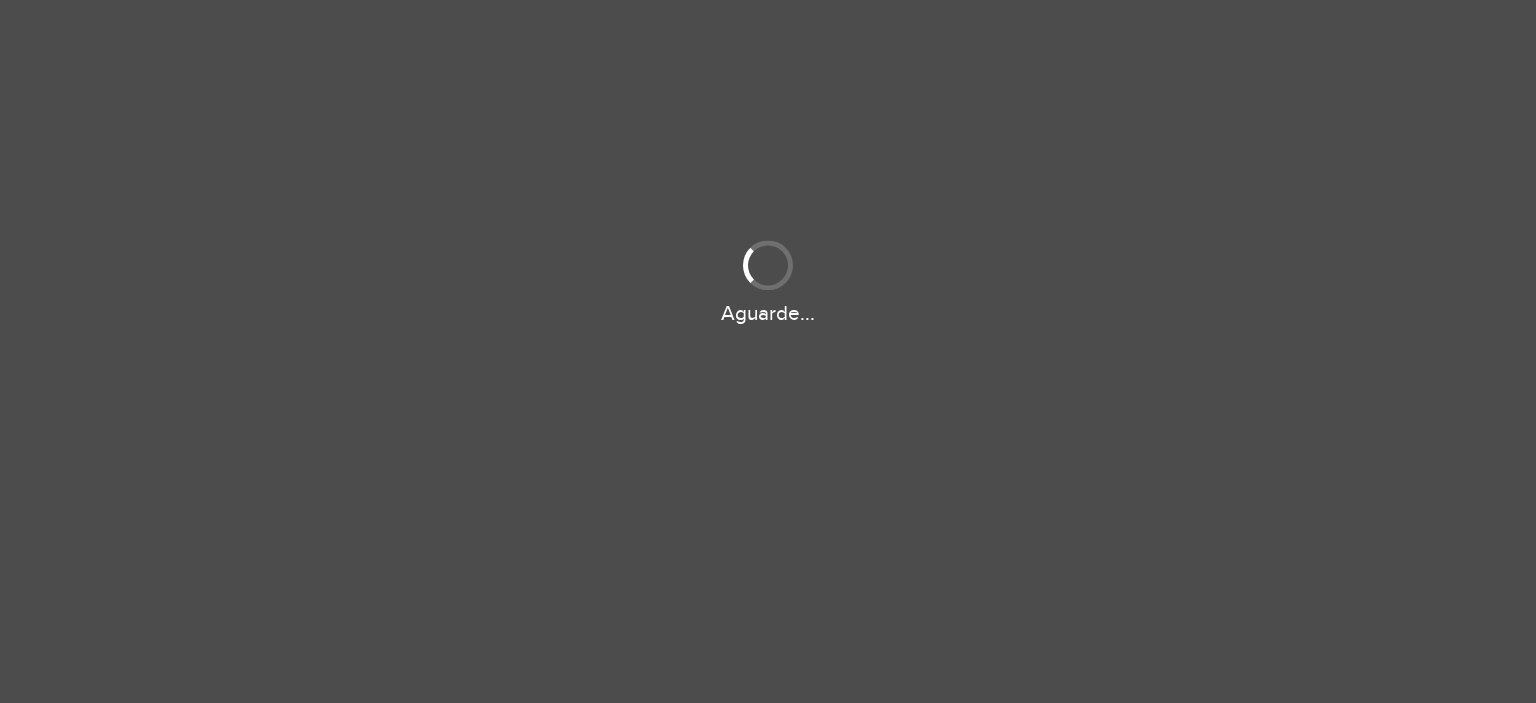 scroll, scrollTop: 0, scrollLeft: 0, axis: both 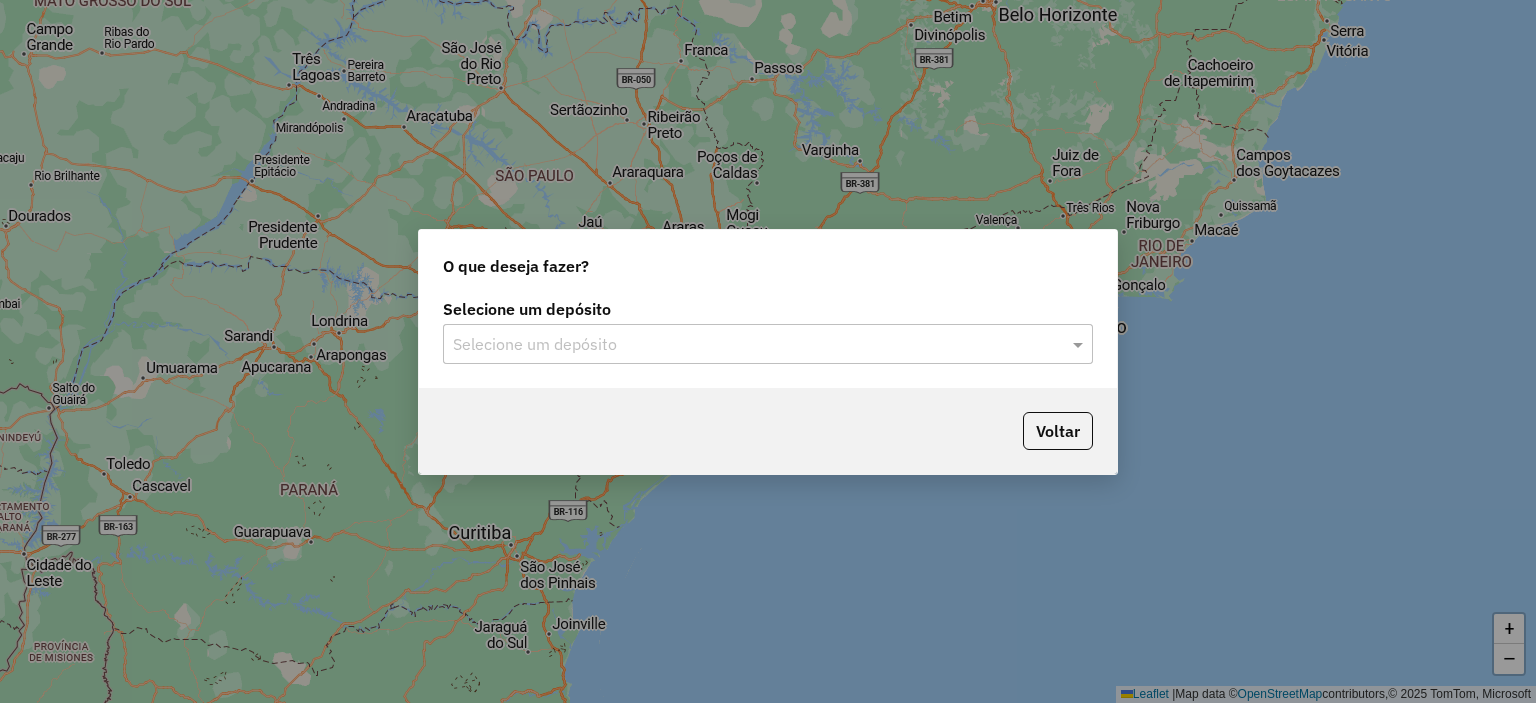 click on "Selecione um depósito Selecione um depósito" 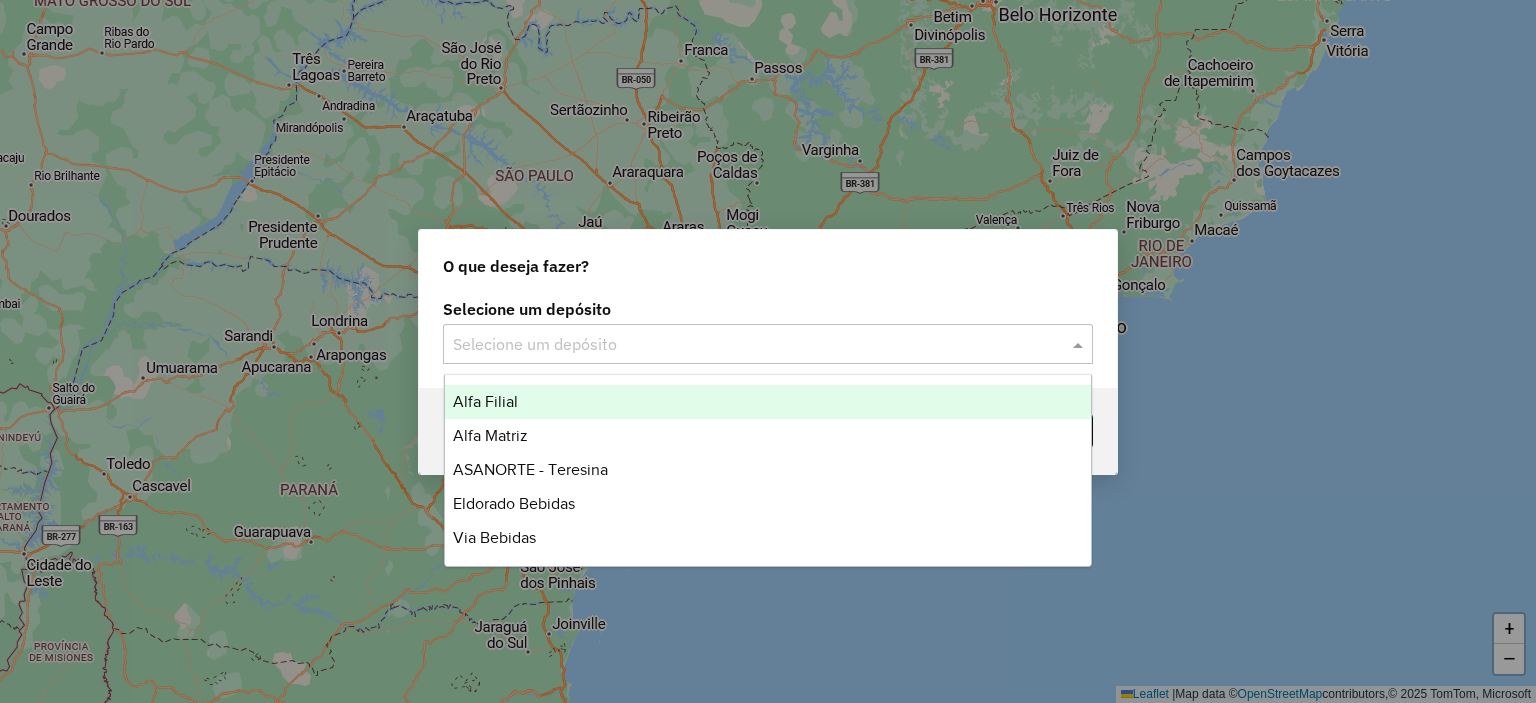 click 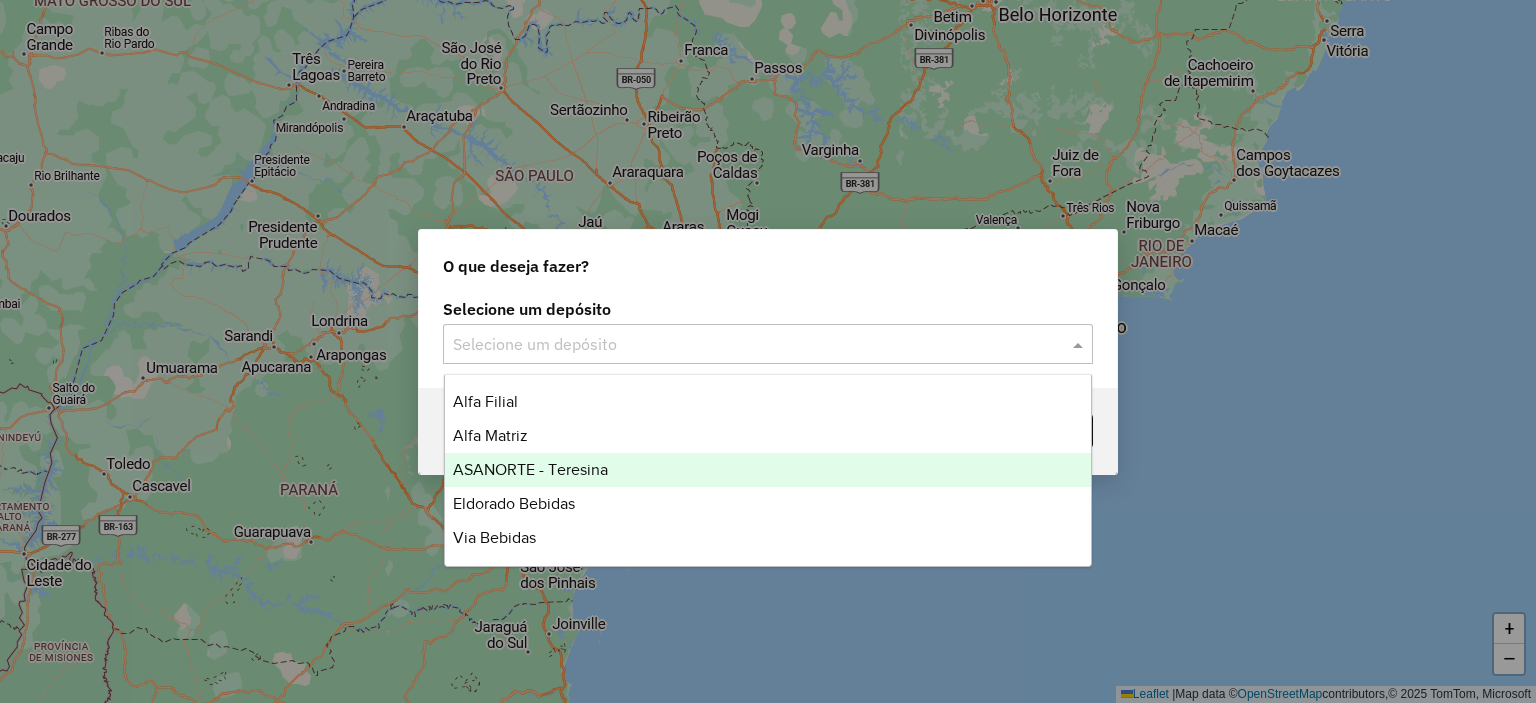 click on "ASANORTE - Teresina" at bounding box center [530, 469] 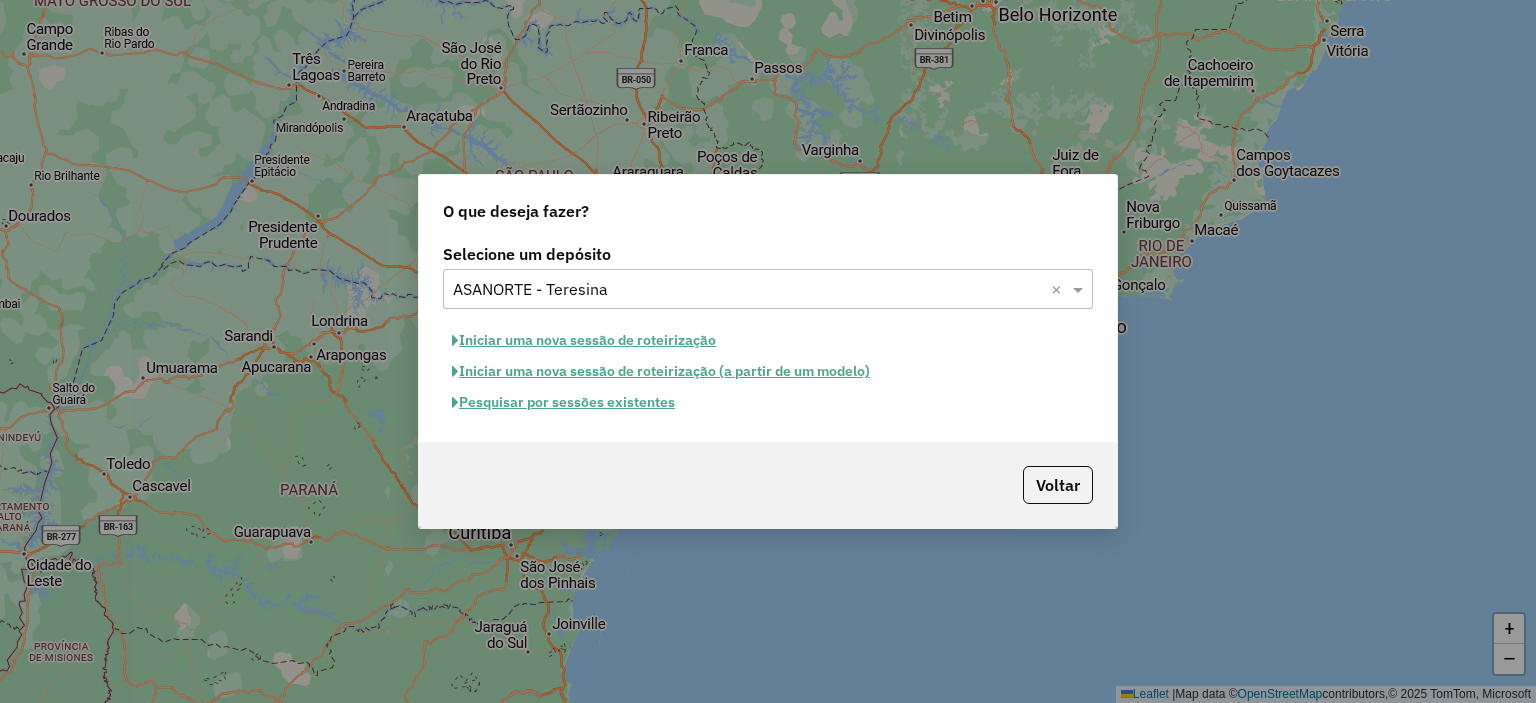click on "Pesquisar por sessões existentes" 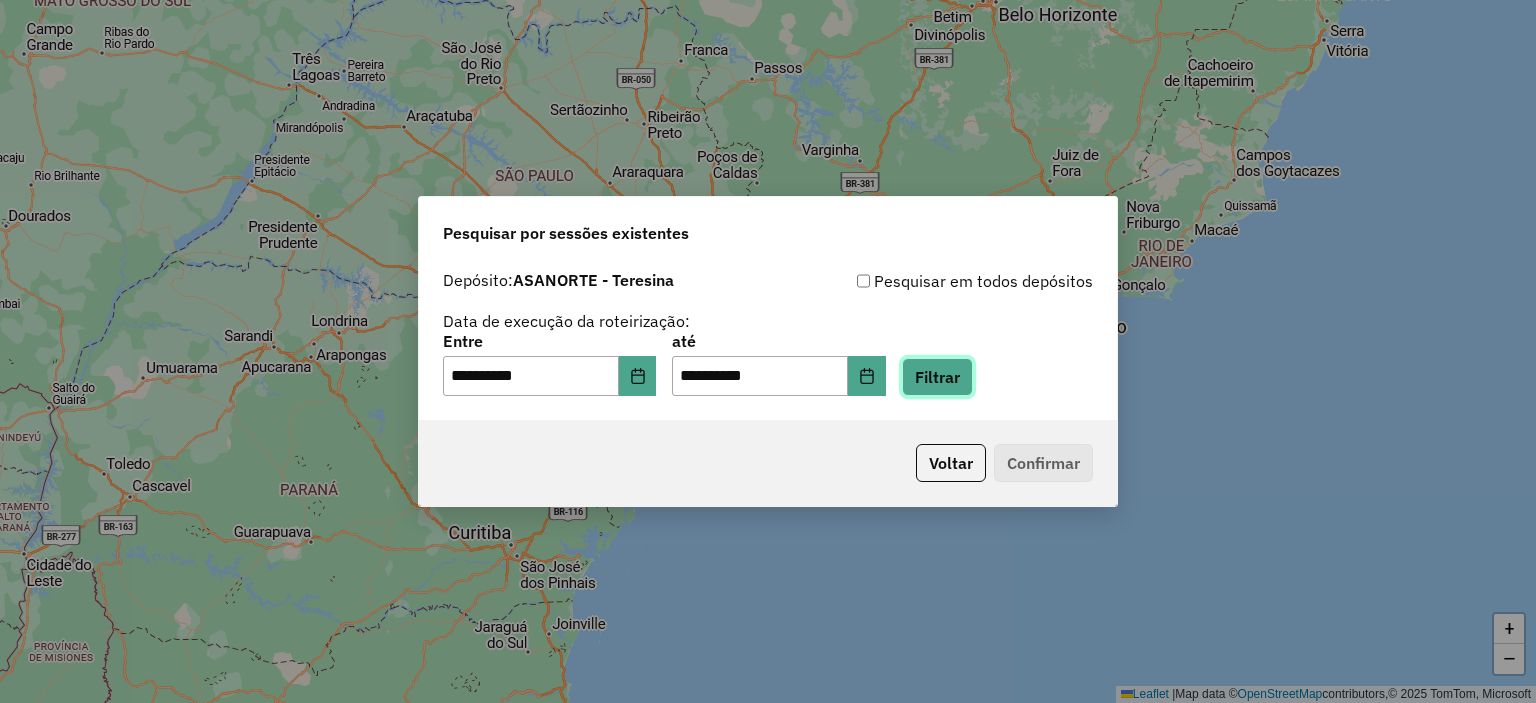 click on "Filtrar" 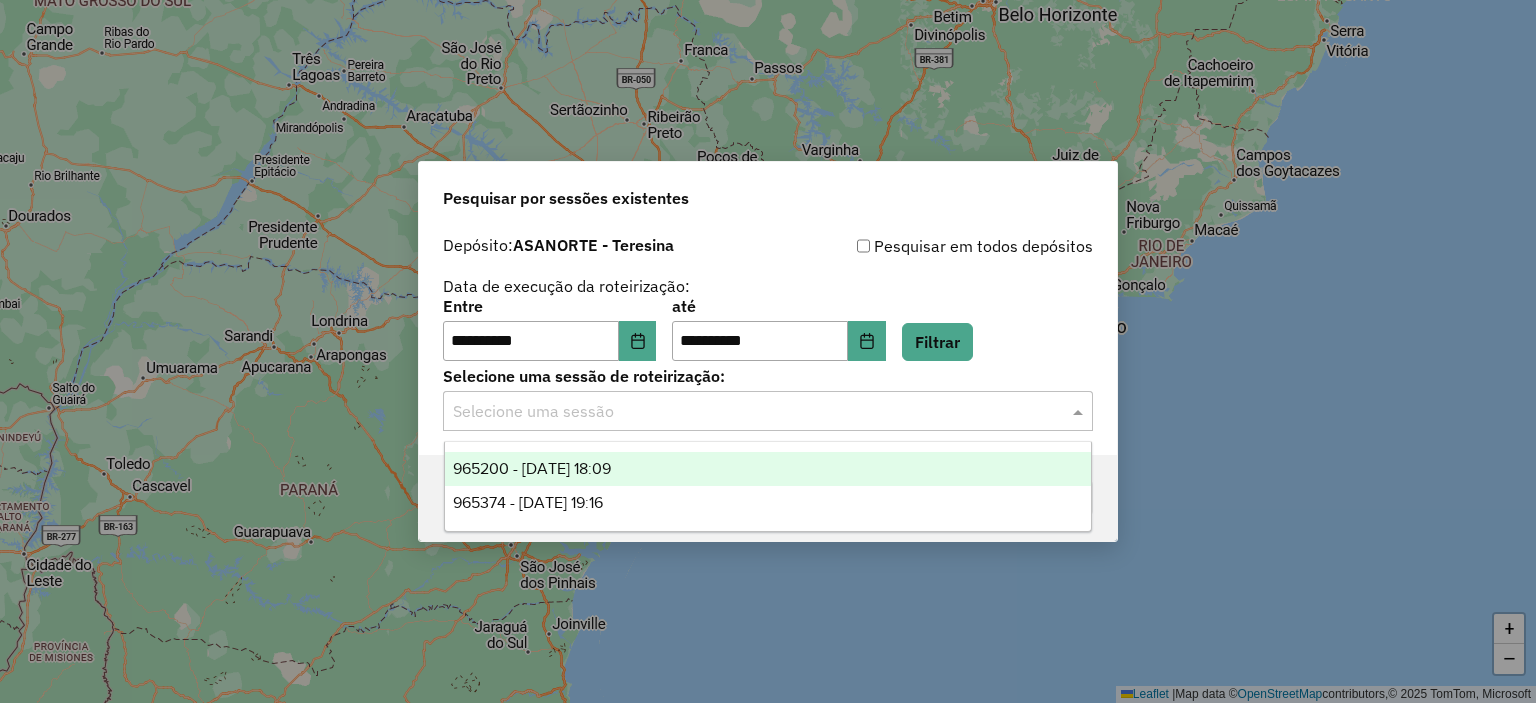click 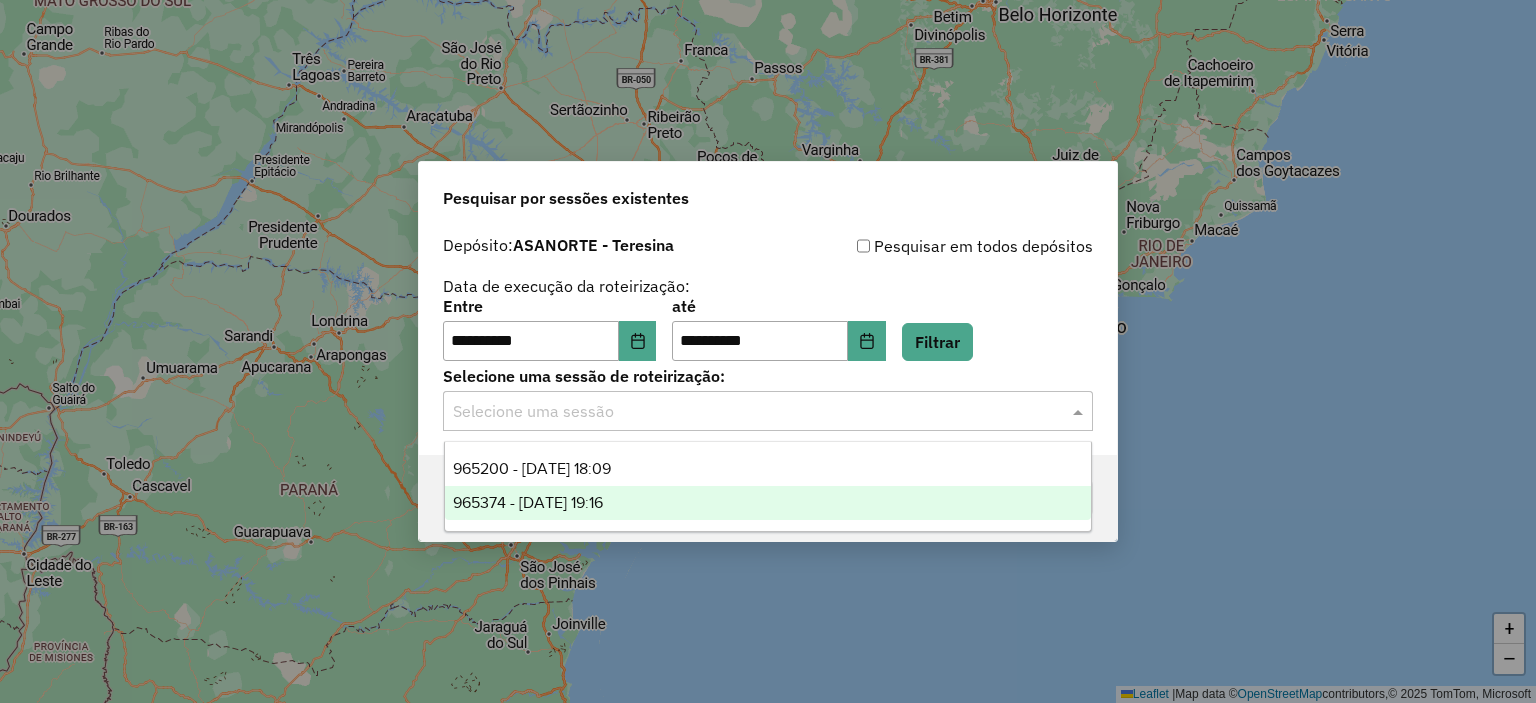 click on "965374 - 15/07/2025 19:16" at bounding box center (768, 503) 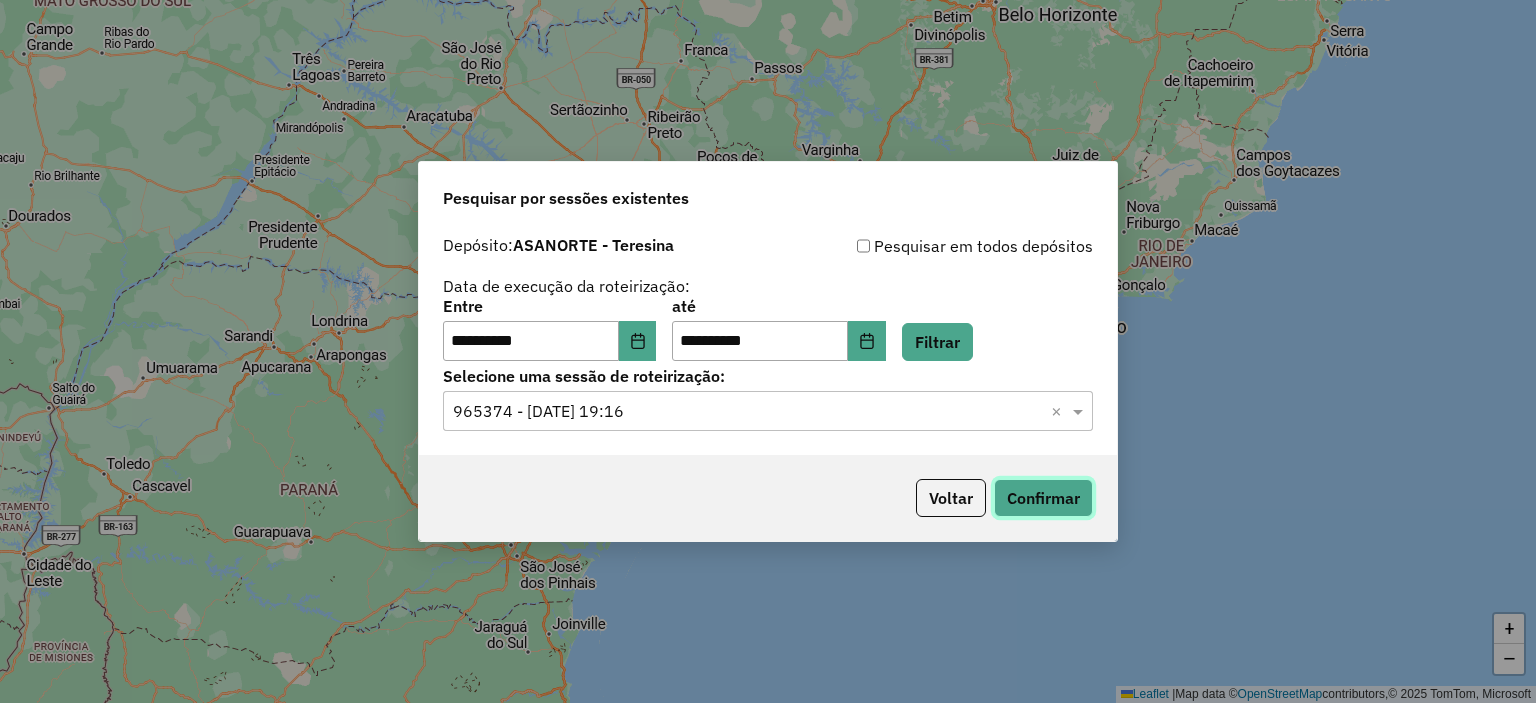 click on "Confirmar" 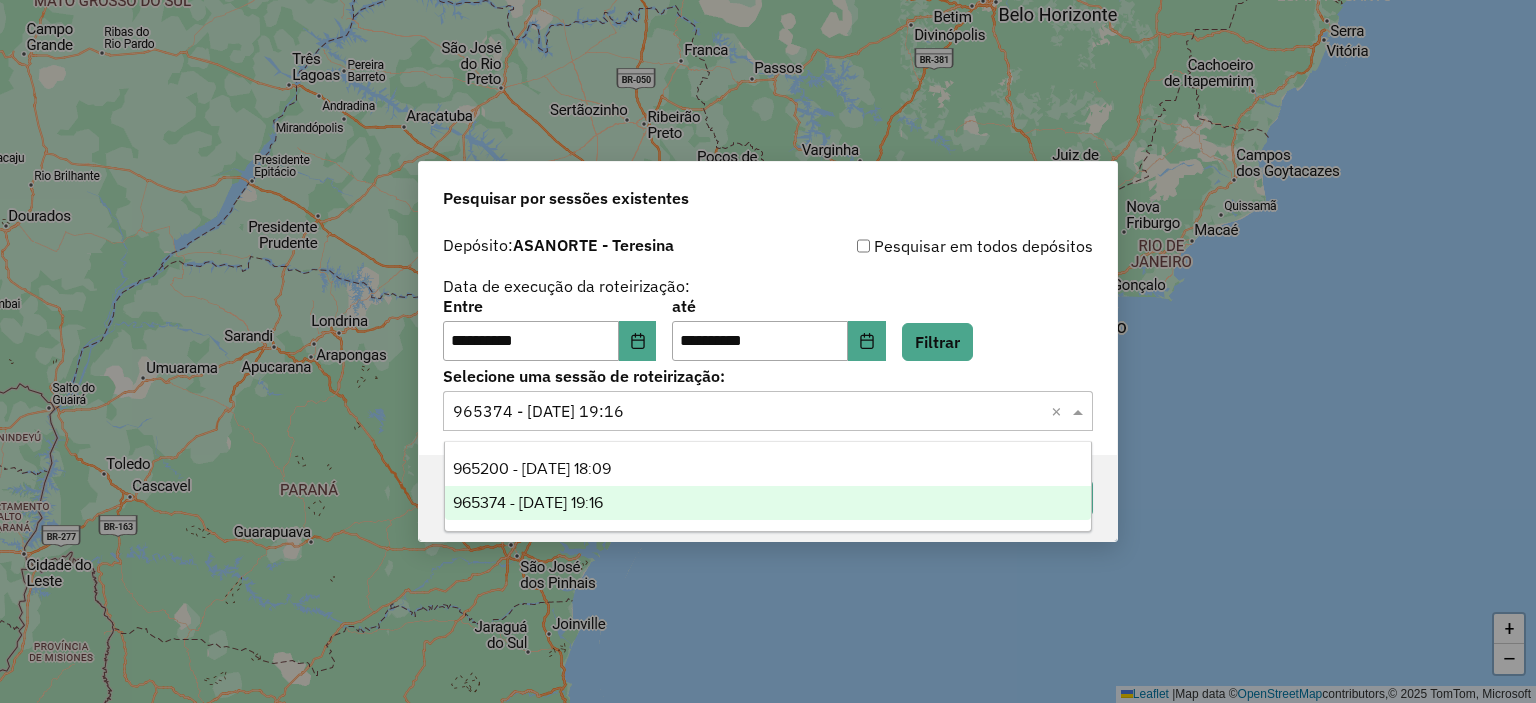 click 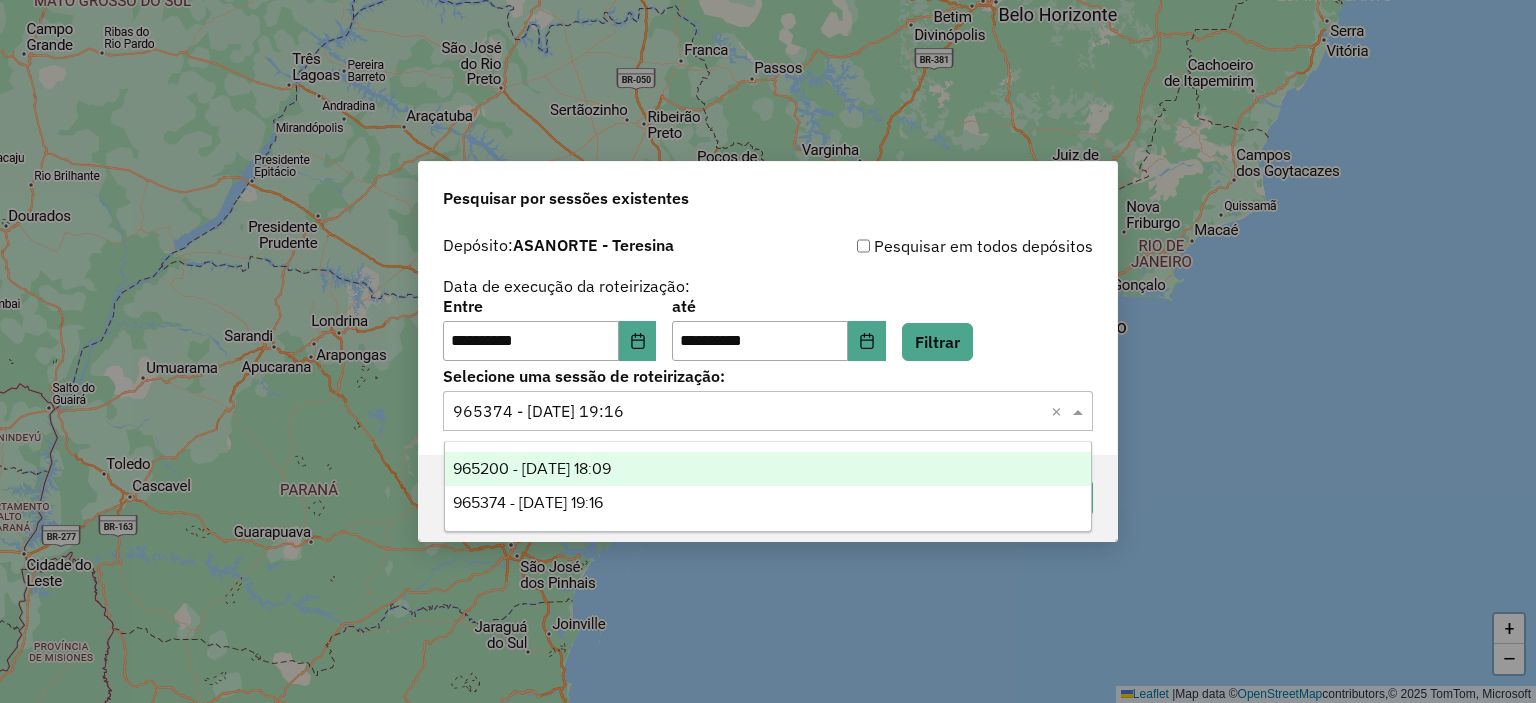 click on "965200 - 15/07/2025 18:09" at bounding box center (768, 469) 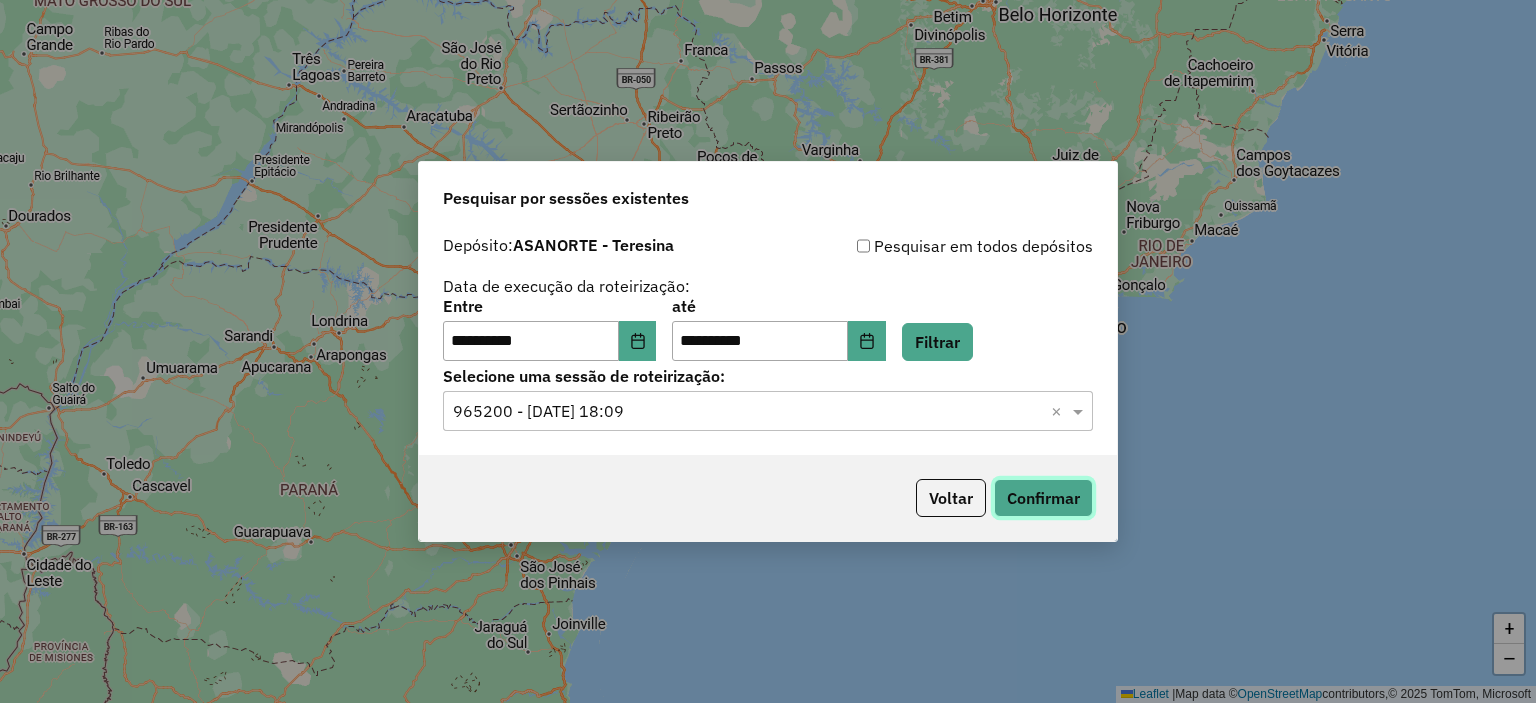 click on "Confirmar" 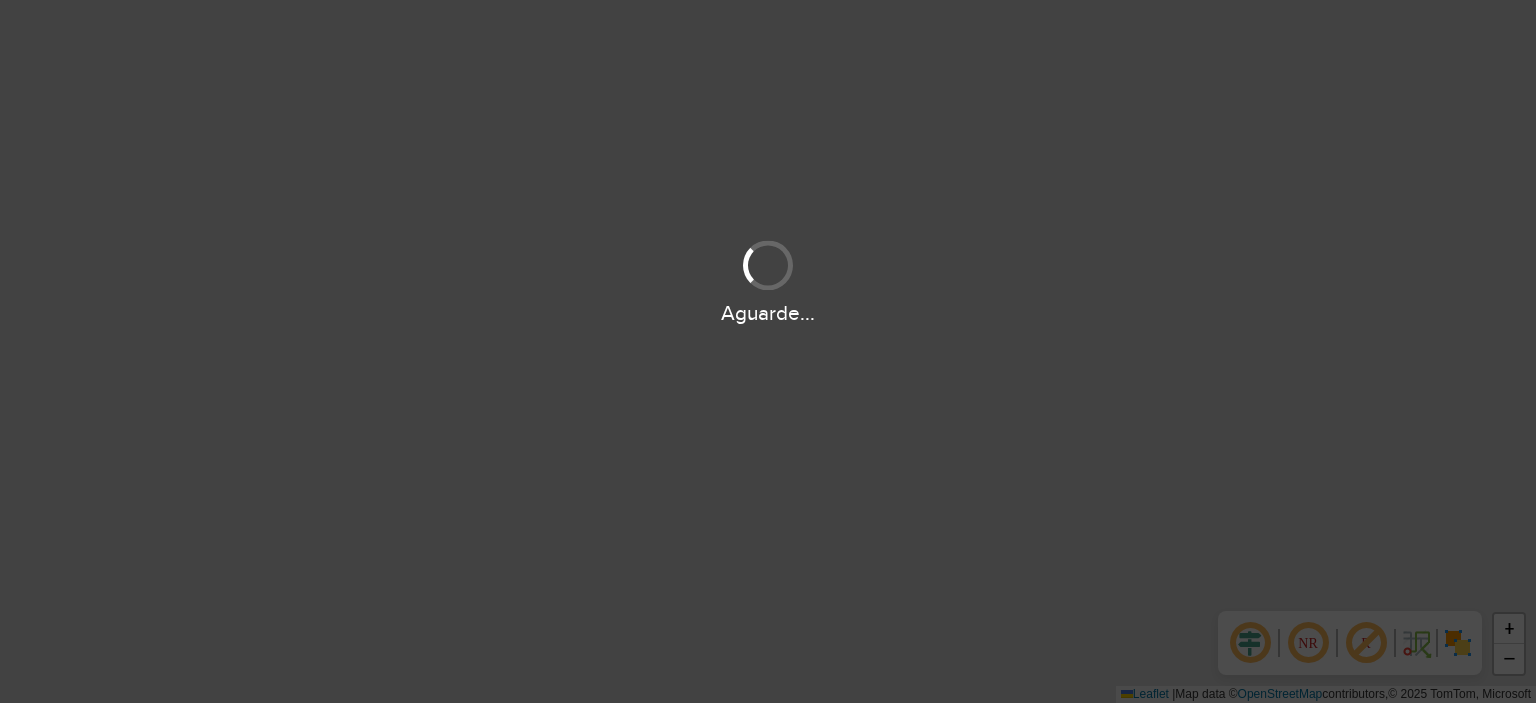 scroll, scrollTop: 0, scrollLeft: 0, axis: both 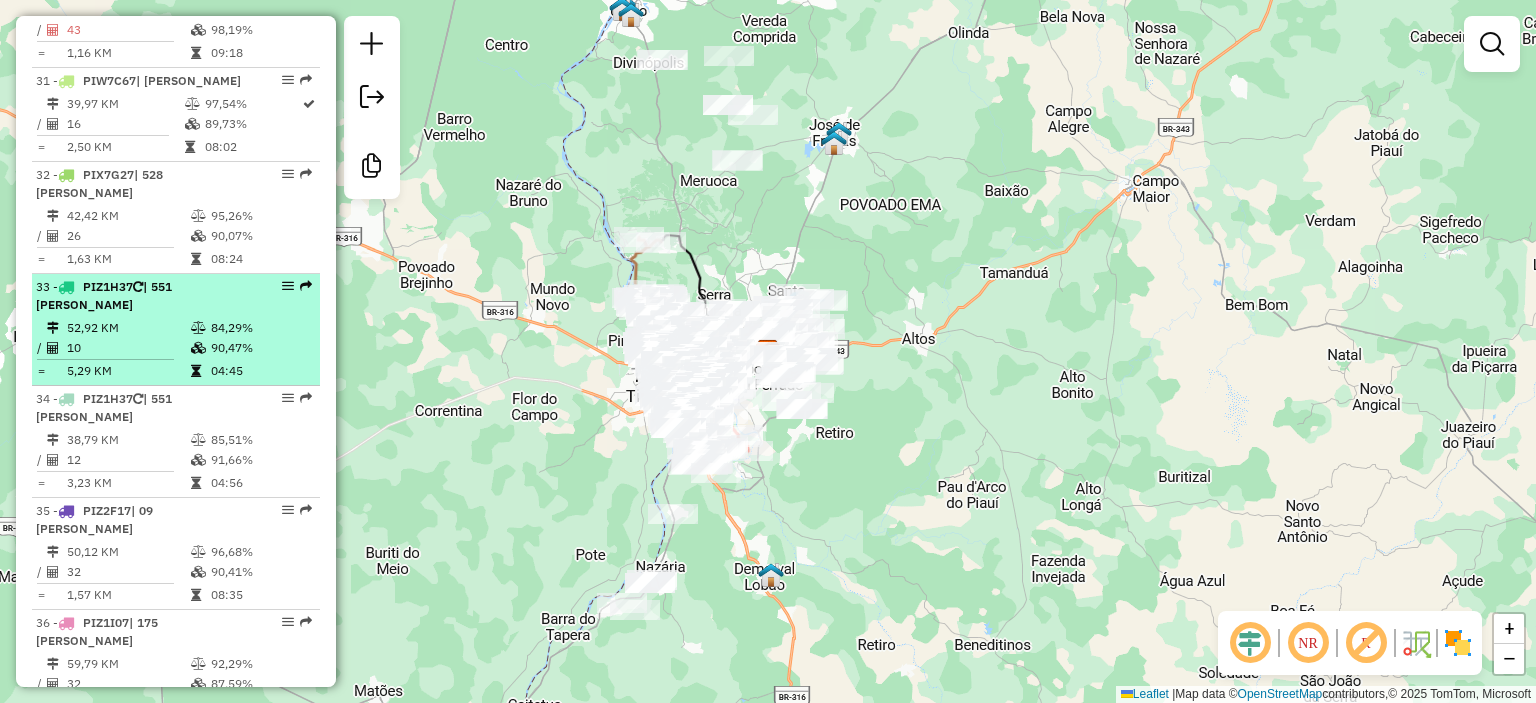 click at bounding box center [288, 286] 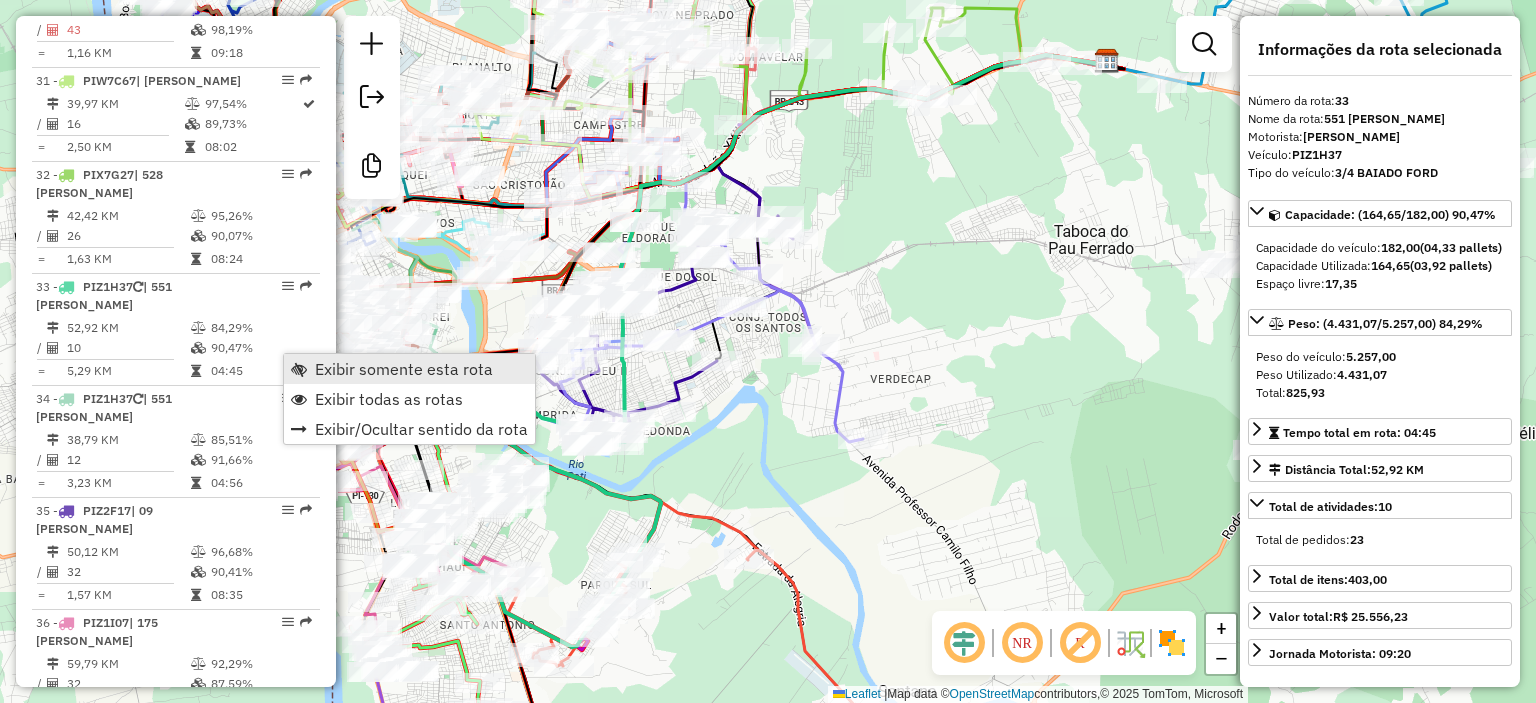 click on "Exibir somente esta rota" at bounding box center (404, 369) 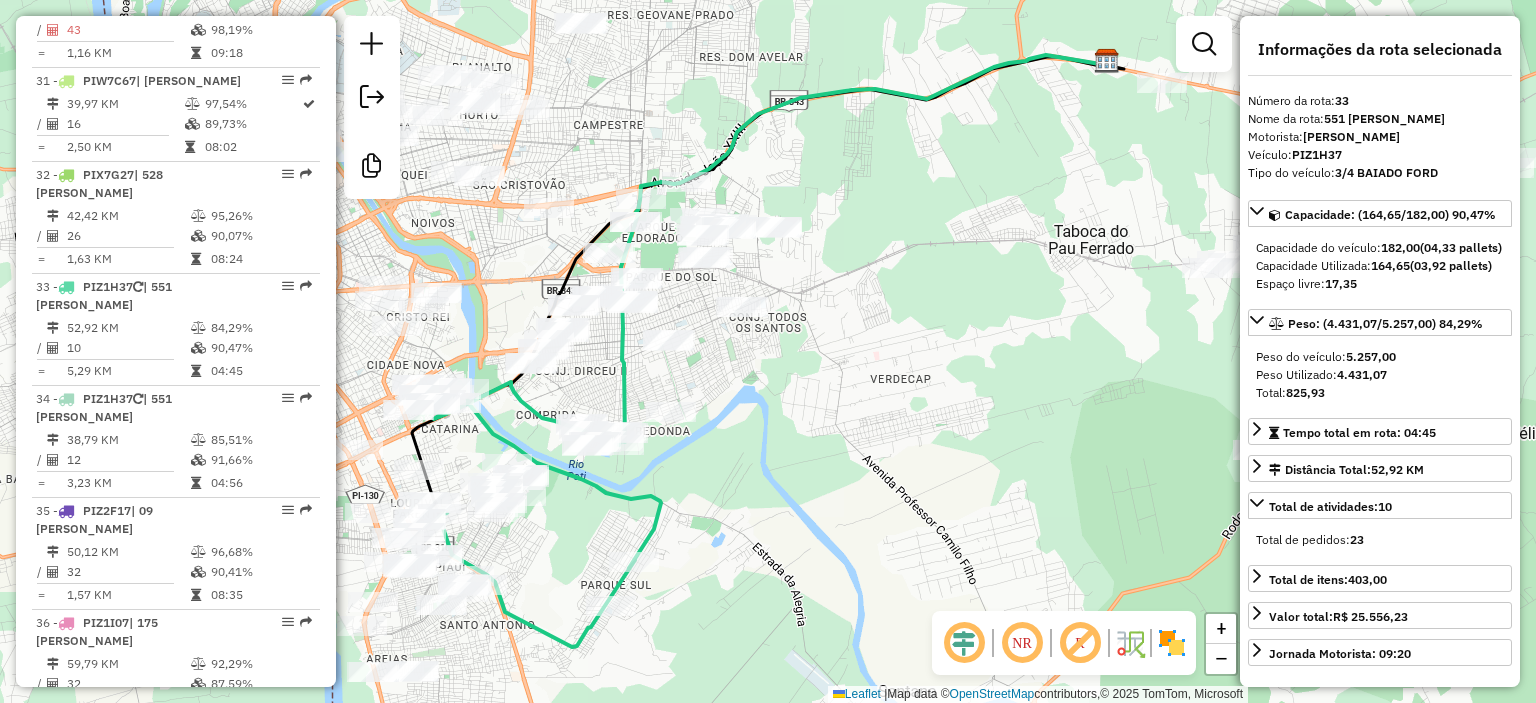 click 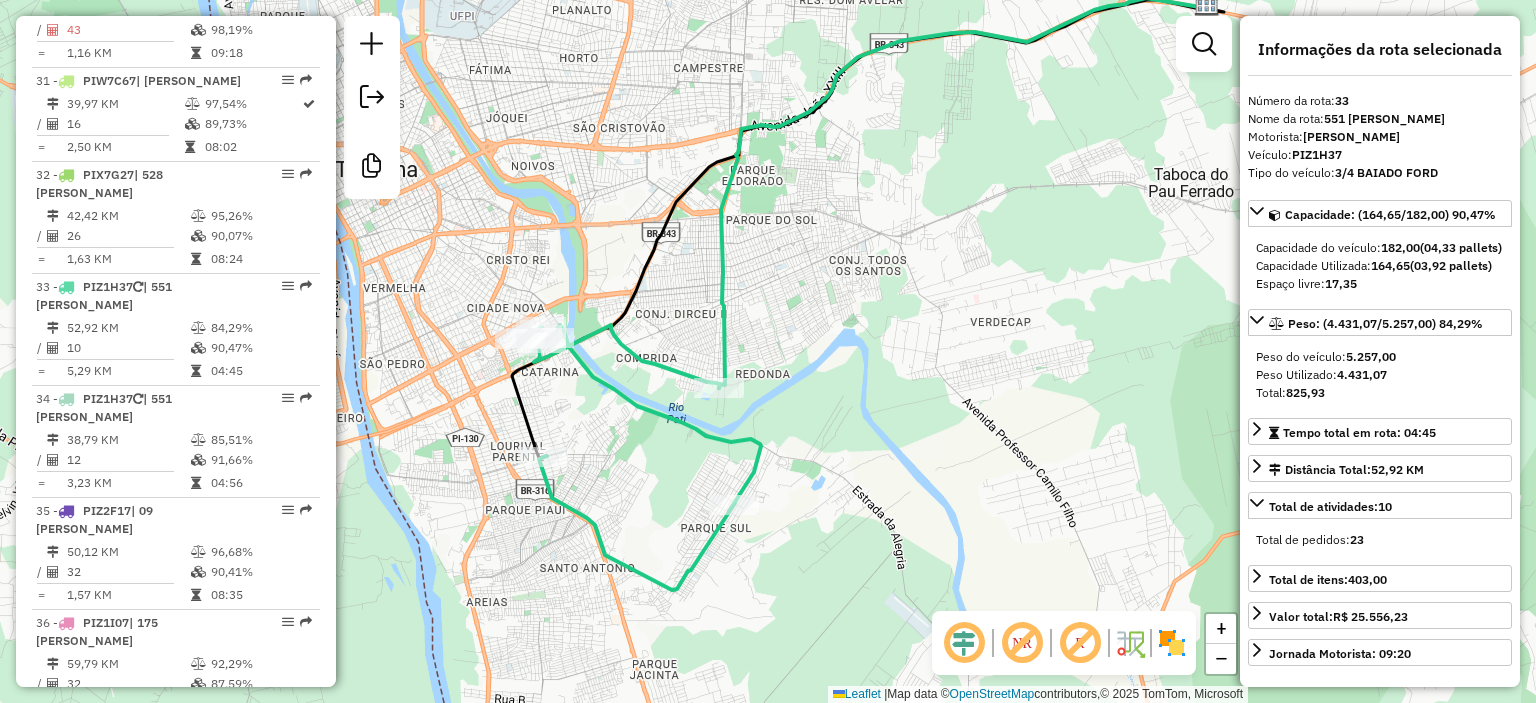 drag, startPoint x: 836, startPoint y: 396, endPoint x: 937, endPoint y: 339, distance: 115.97414 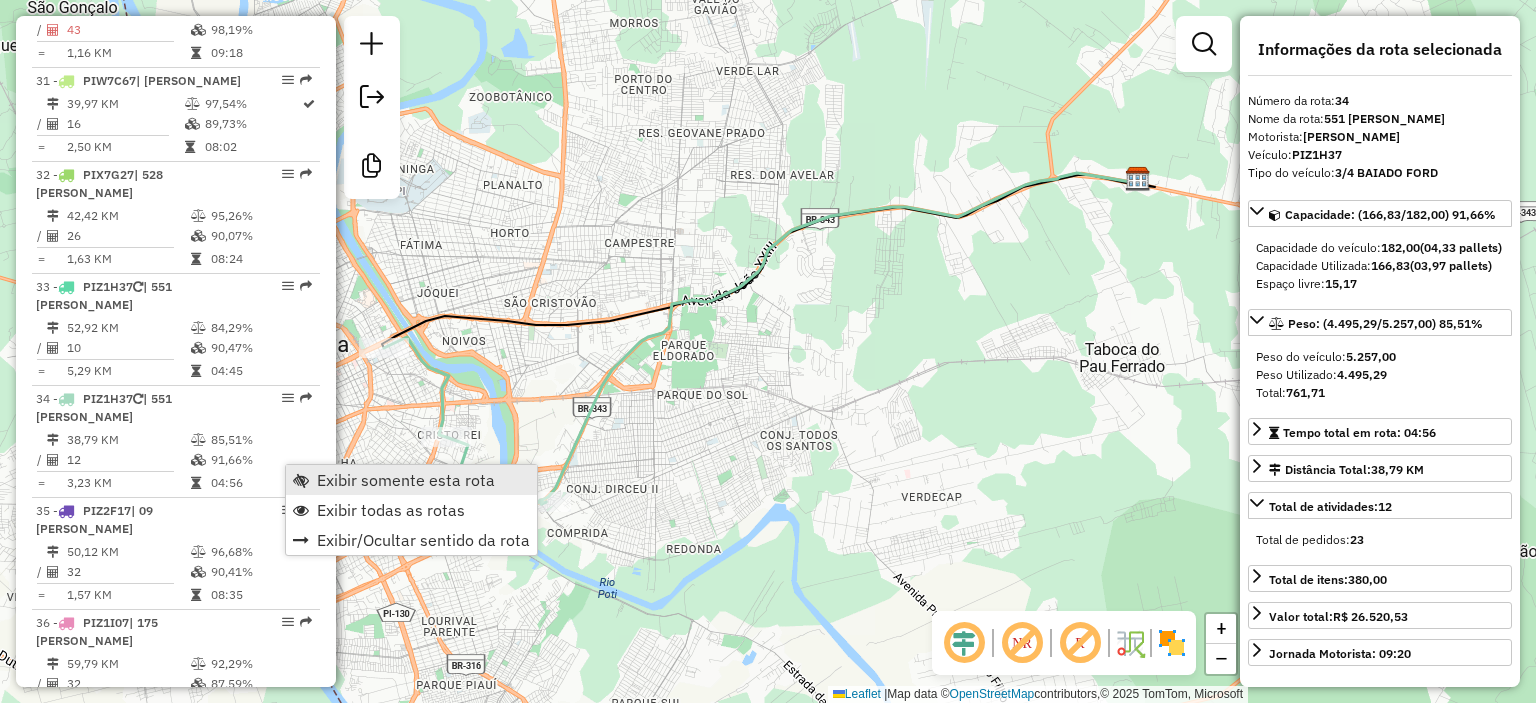 click on "Exibir somente esta rota" at bounding box center (411, 480) 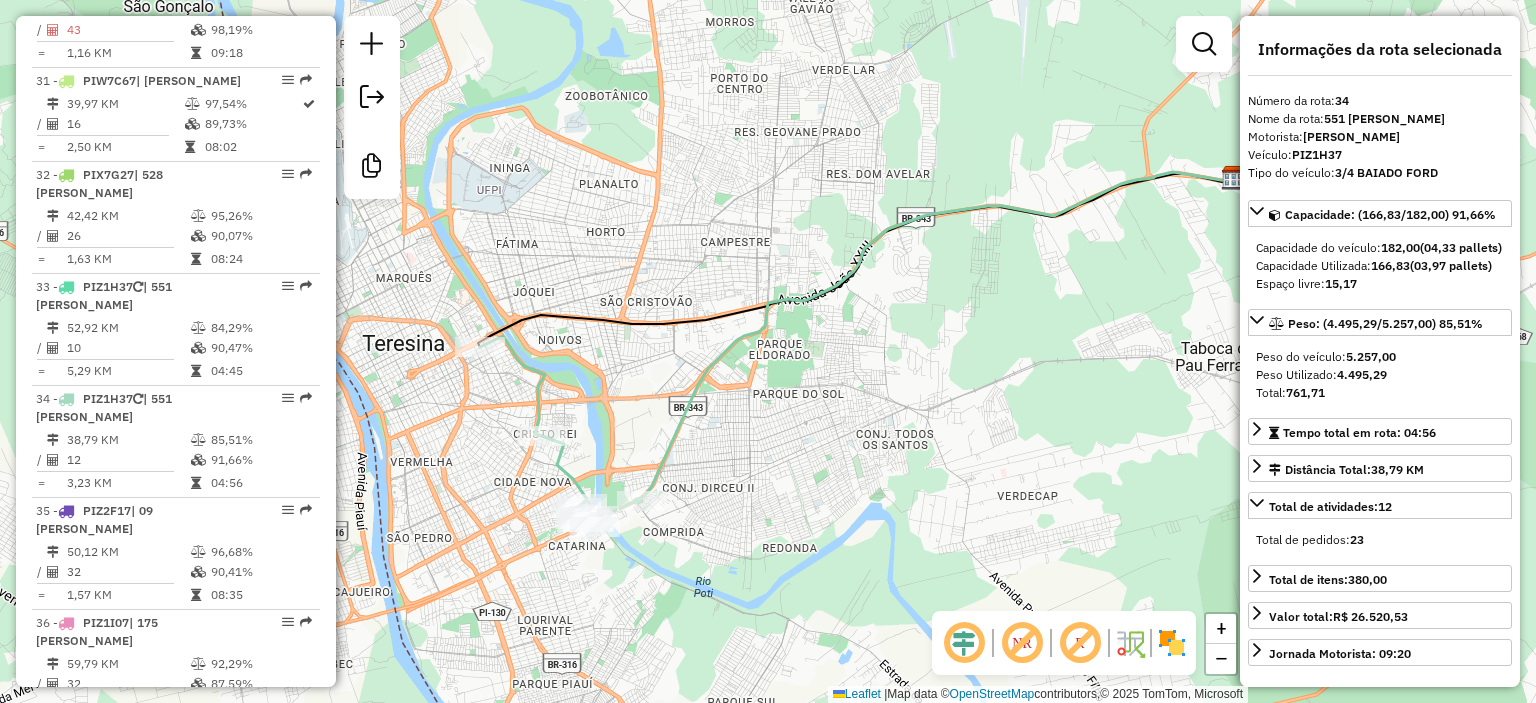 drag, startPoint x: 636, startPoint y: 423, endPoint x: 732, endPoint y: 422, distance: 96.00521 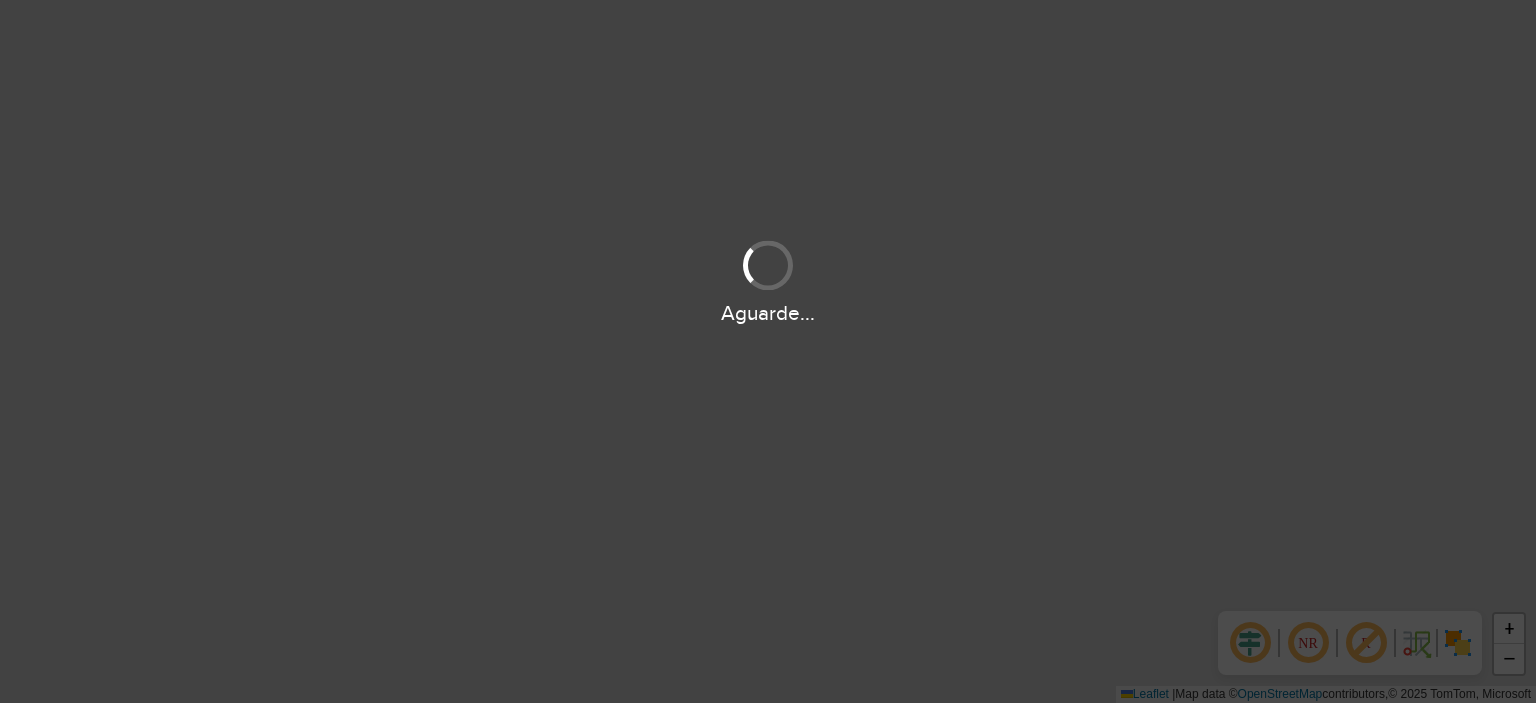 scroll, scrollTop: 0, scrollLeft: 0, axis: both 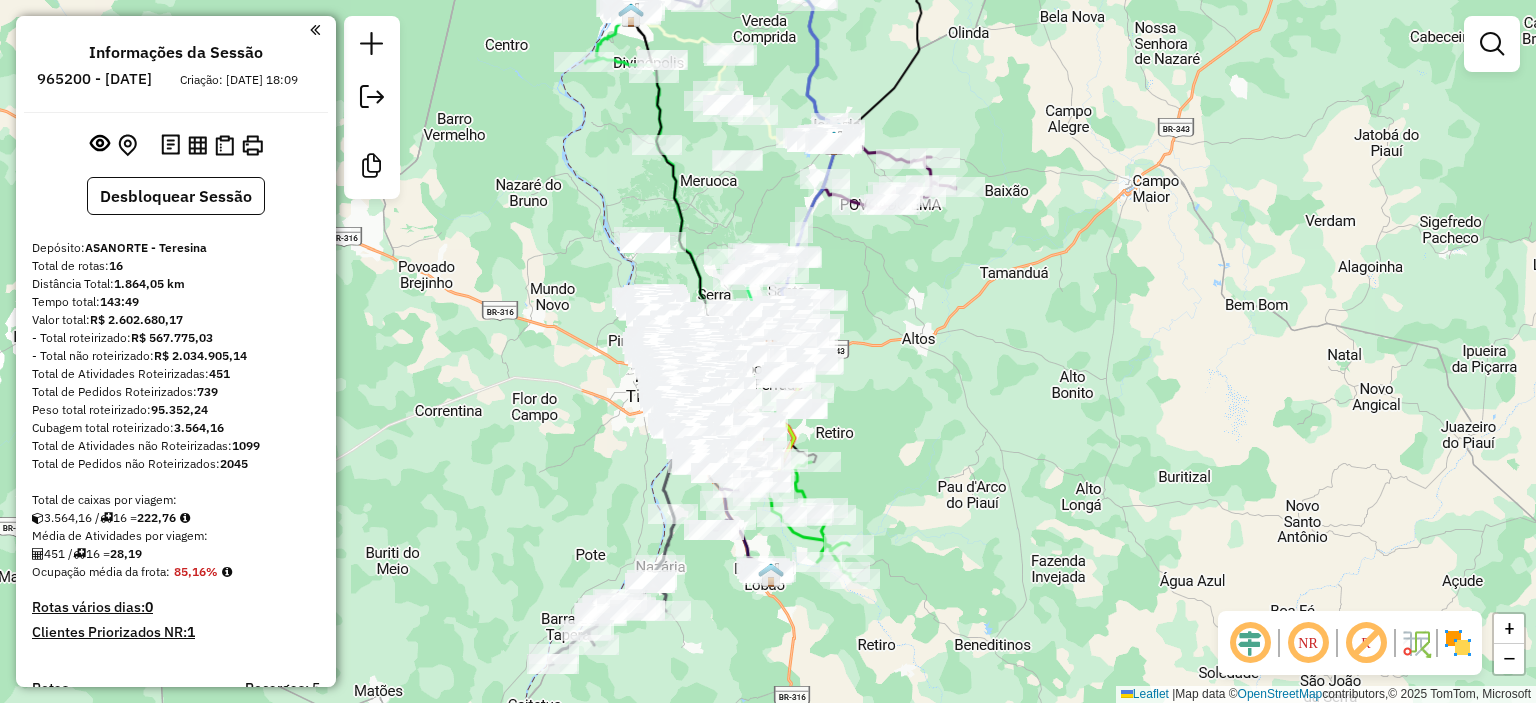 click 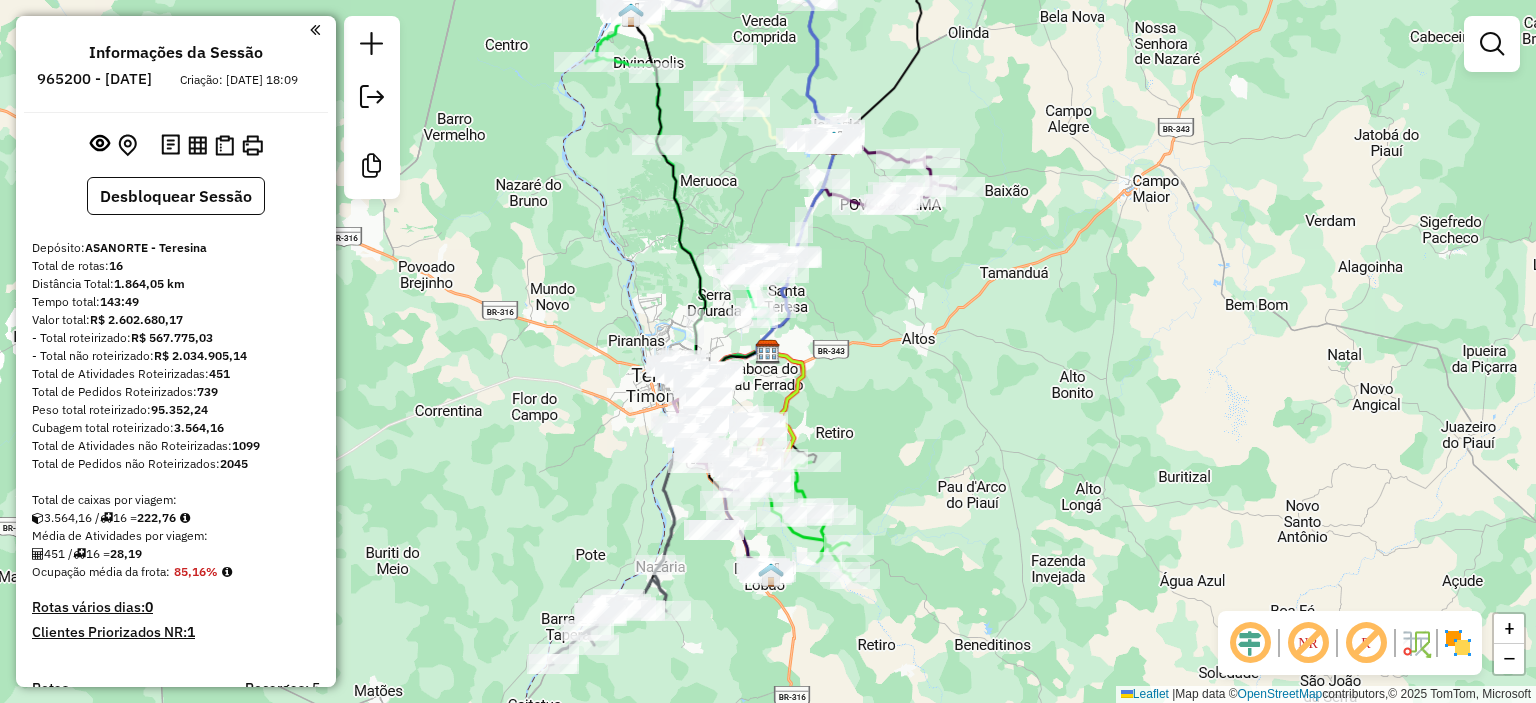 scroll, scrollTop: 868, scrollLeft: 0, axis: vertical 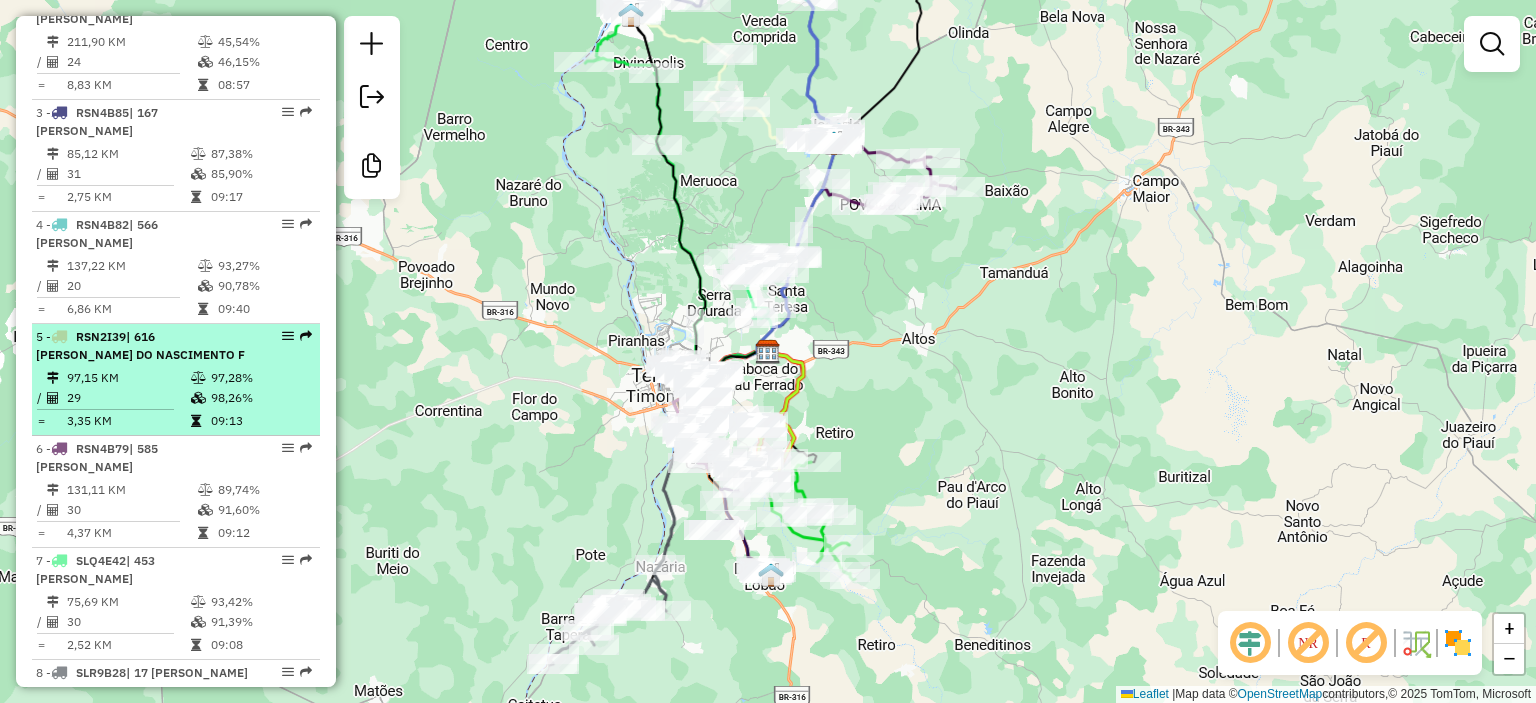 select on "**********" 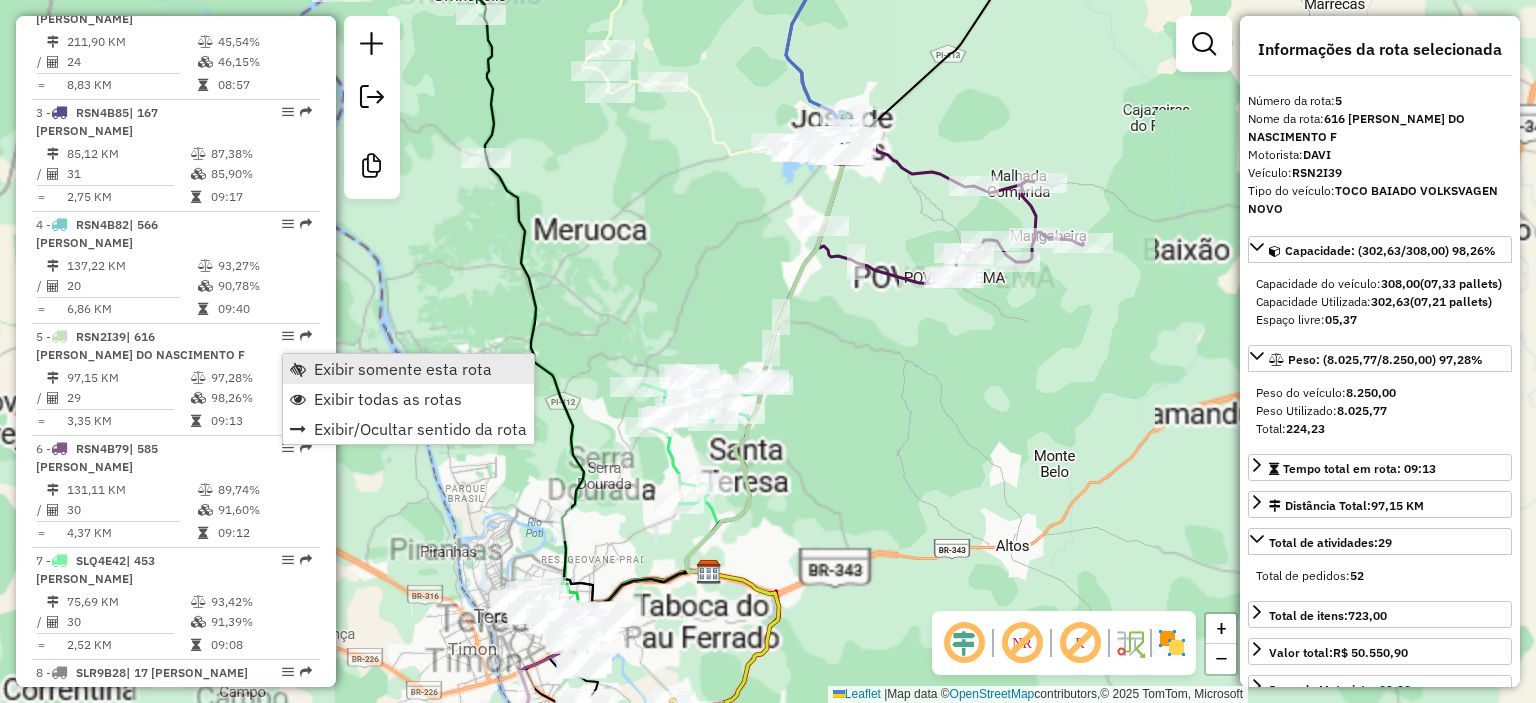 click on "Exibir somente esta rota" at bounding box center [403, 369] 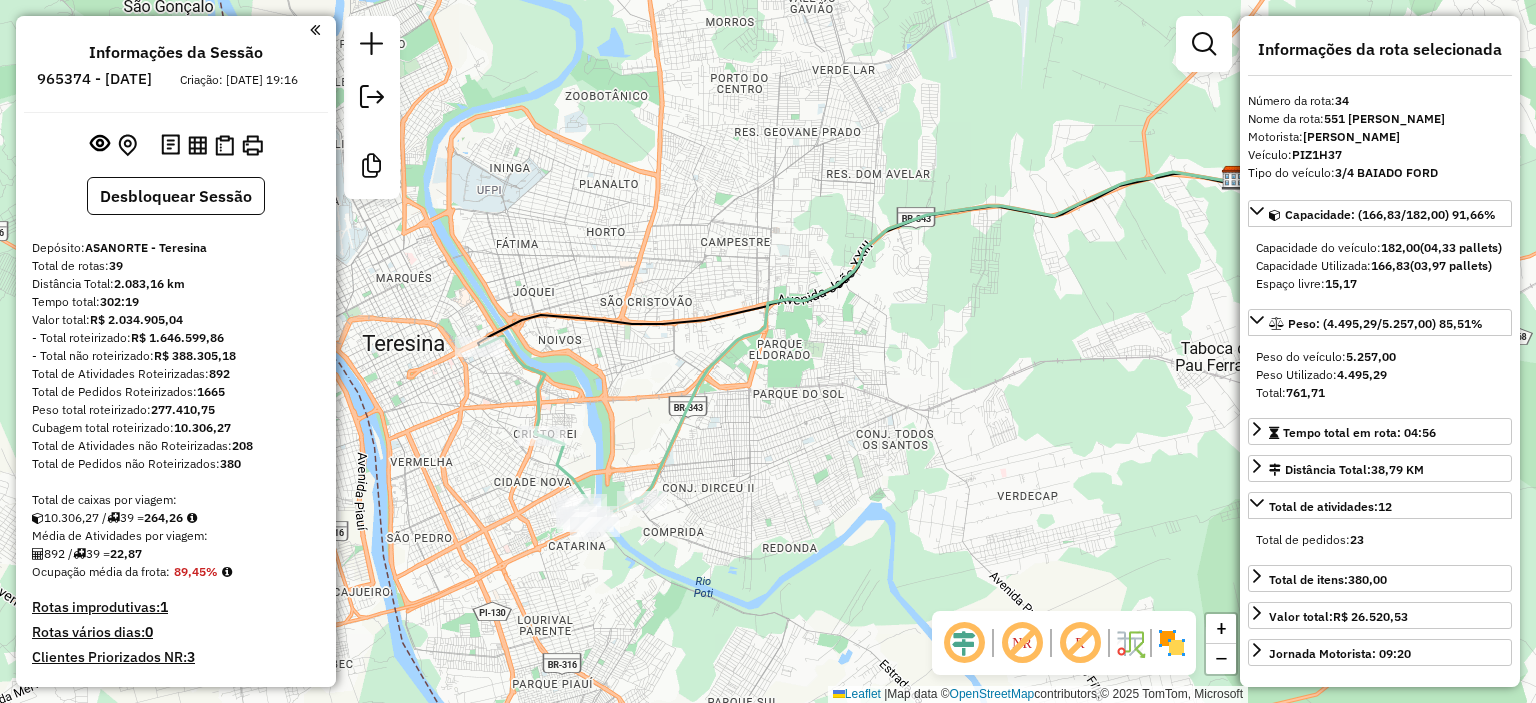 select on "**********" 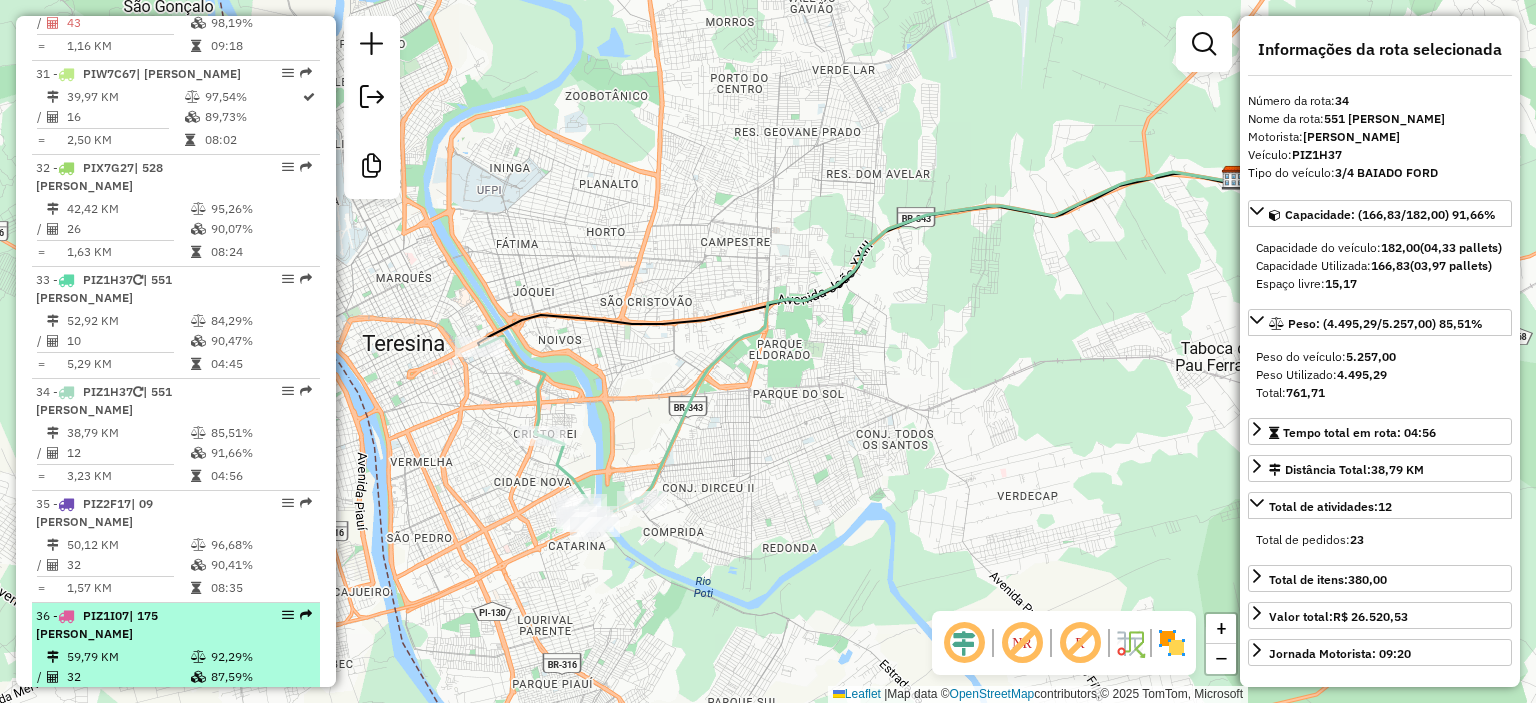click at bounding box center [288, 615] 